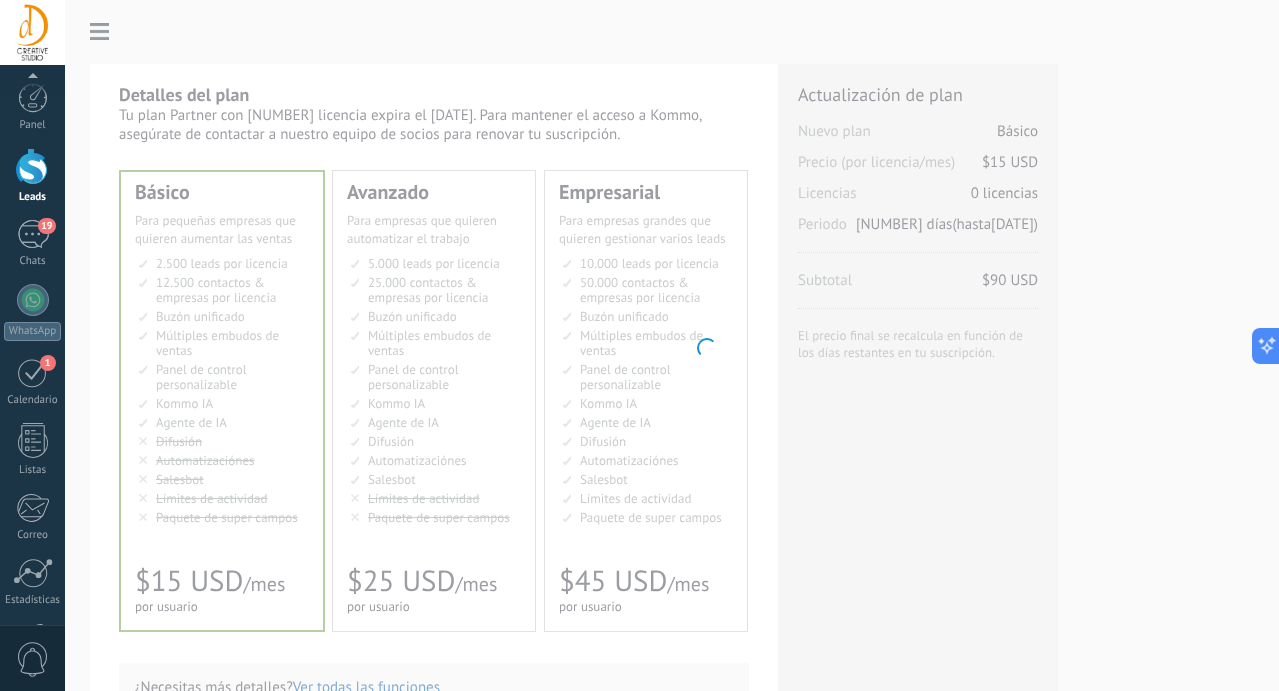 scroll, scrollTop: 0, scrollLeft: 0, axis: both 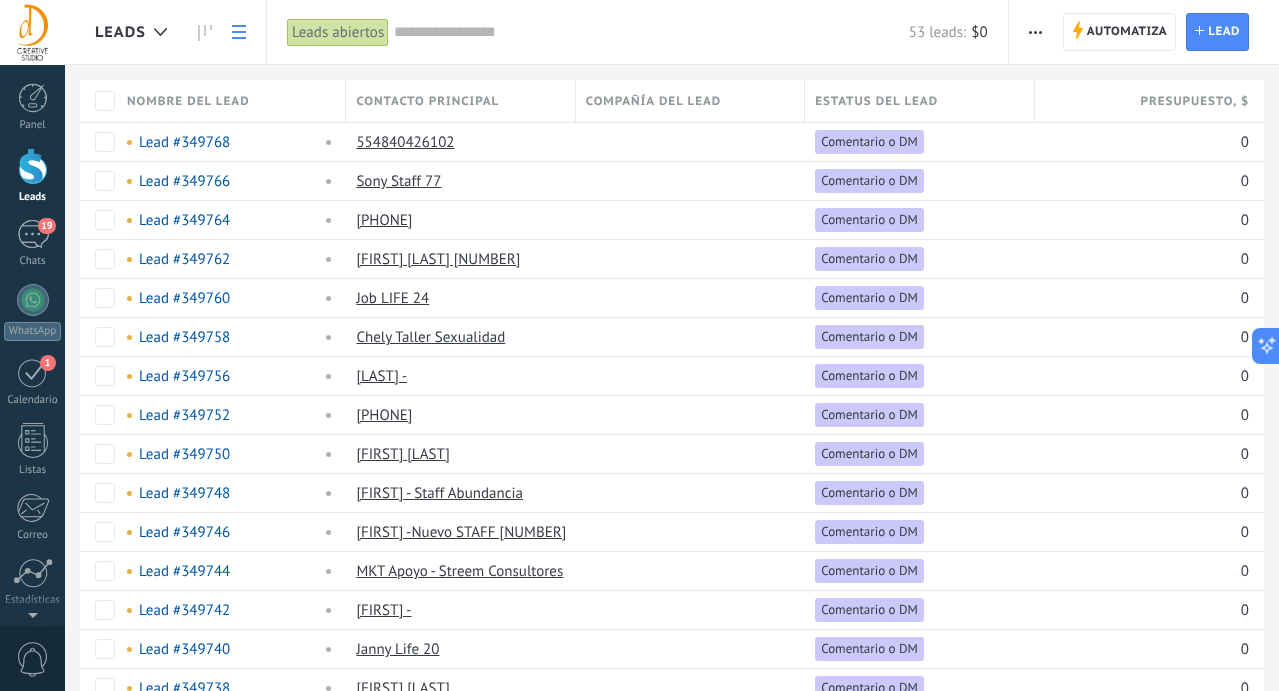 click 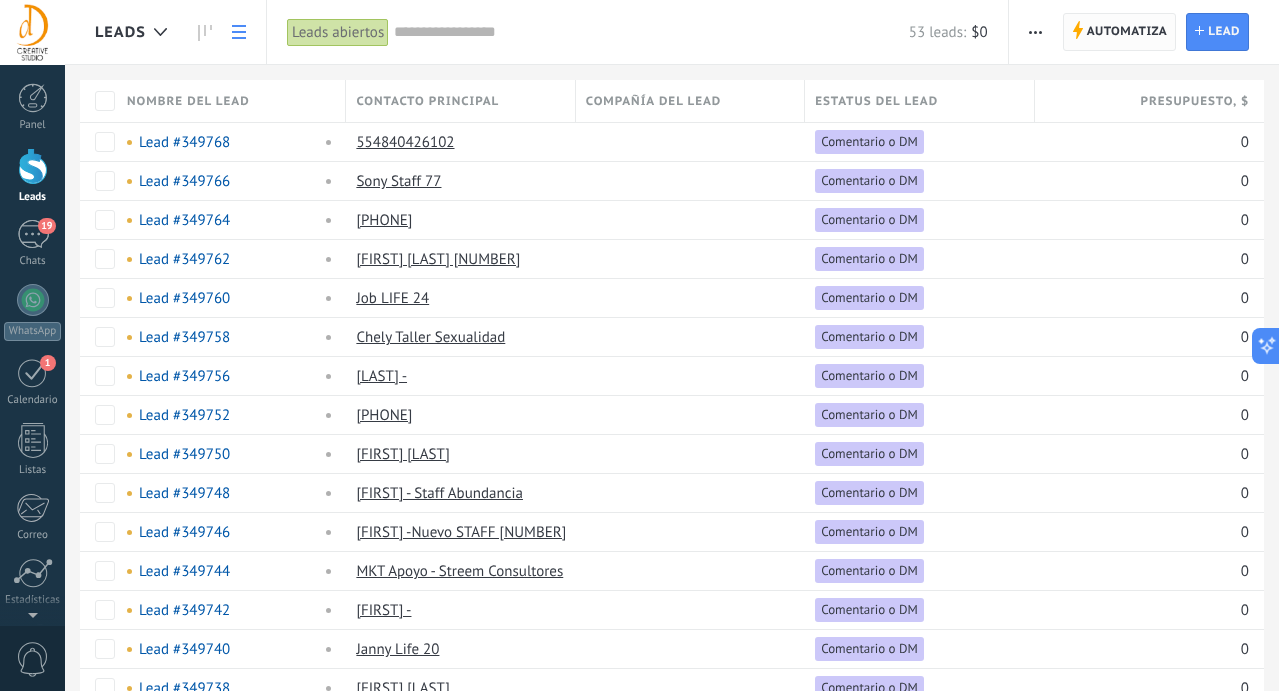 click on "Automatiza" at bounding box center [1127, 32] 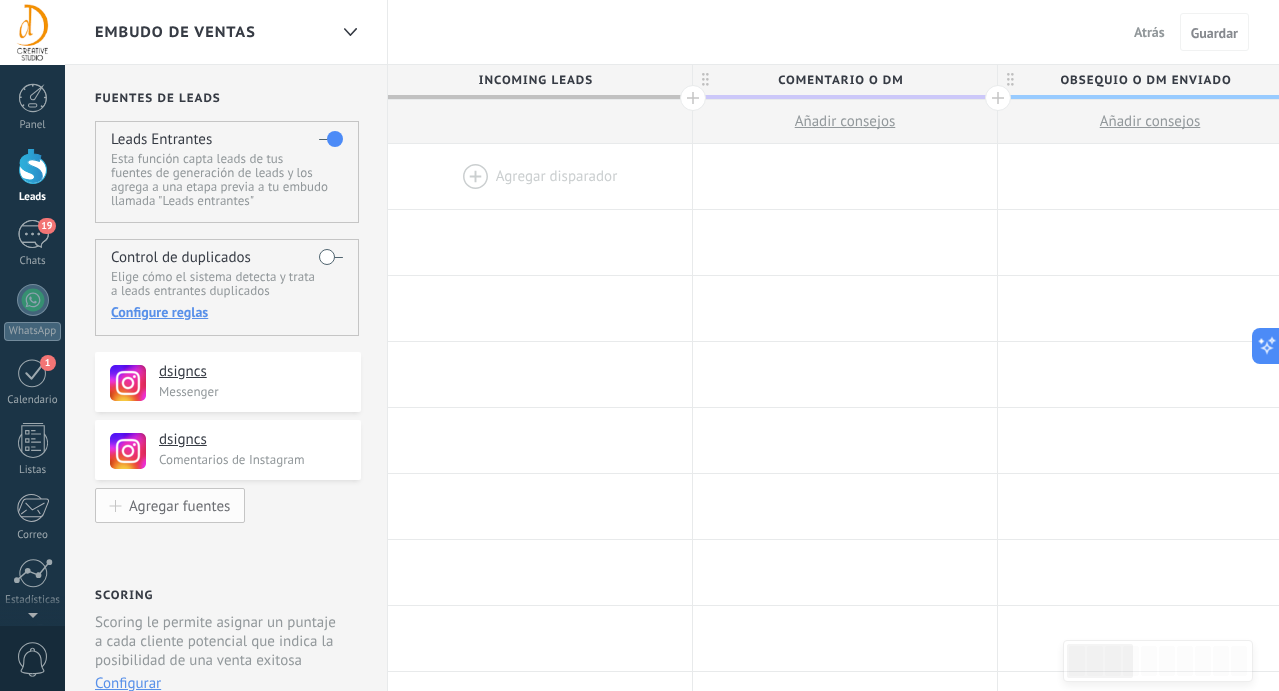 click on "Agregar fuentes" at bounding box center [179, 505] 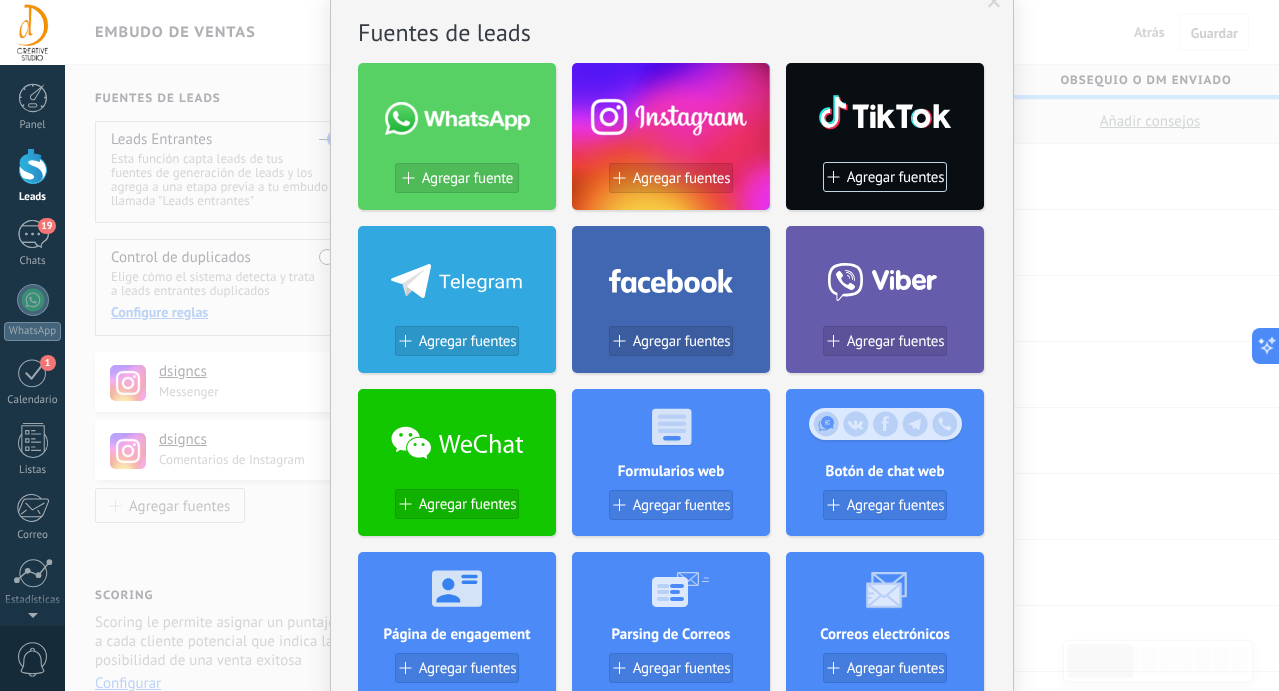 scroll, scrollTop: 62, scrollLeft: 0, axis: vertical 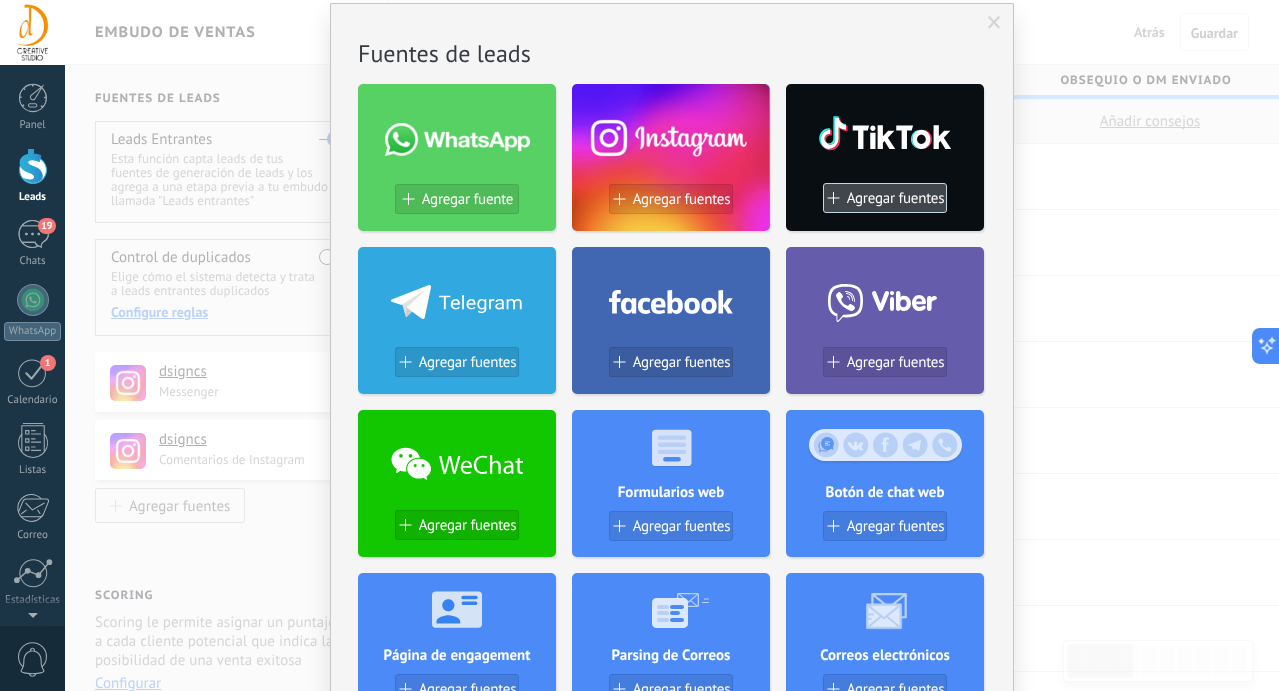 click on "Agregar fuentes" at bounding box center [896, 198] 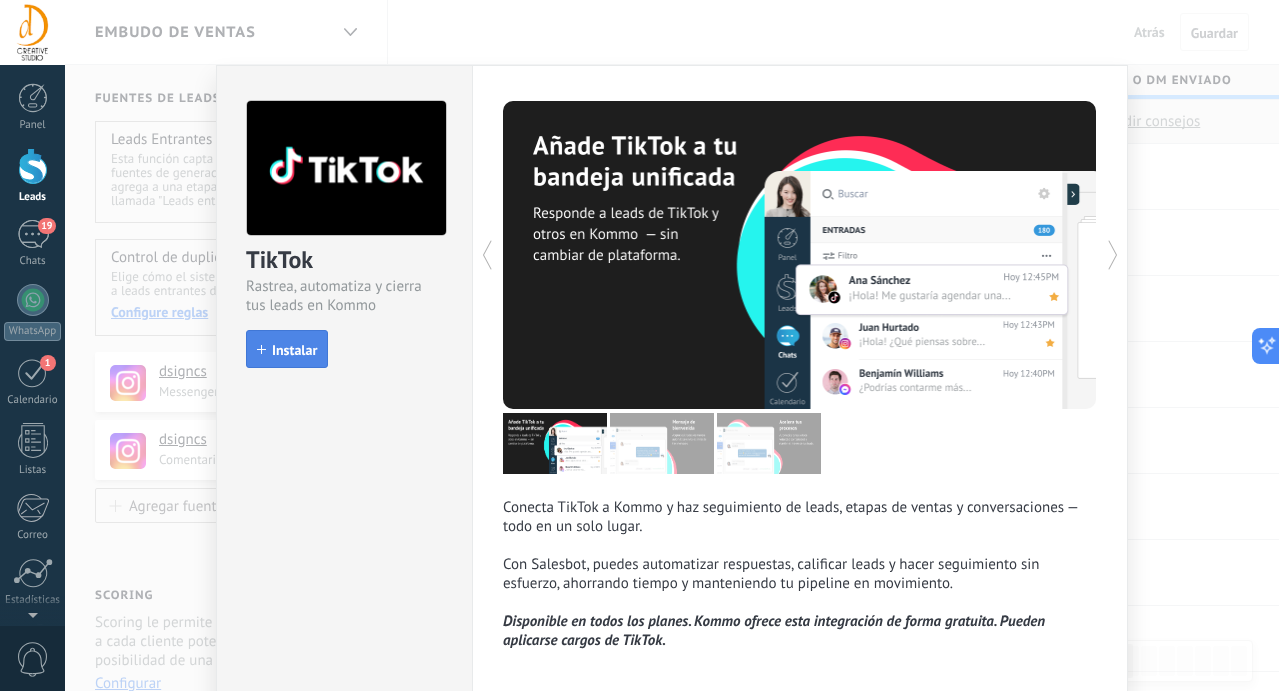 click on "Instalar" at bounding box center [294, 350] 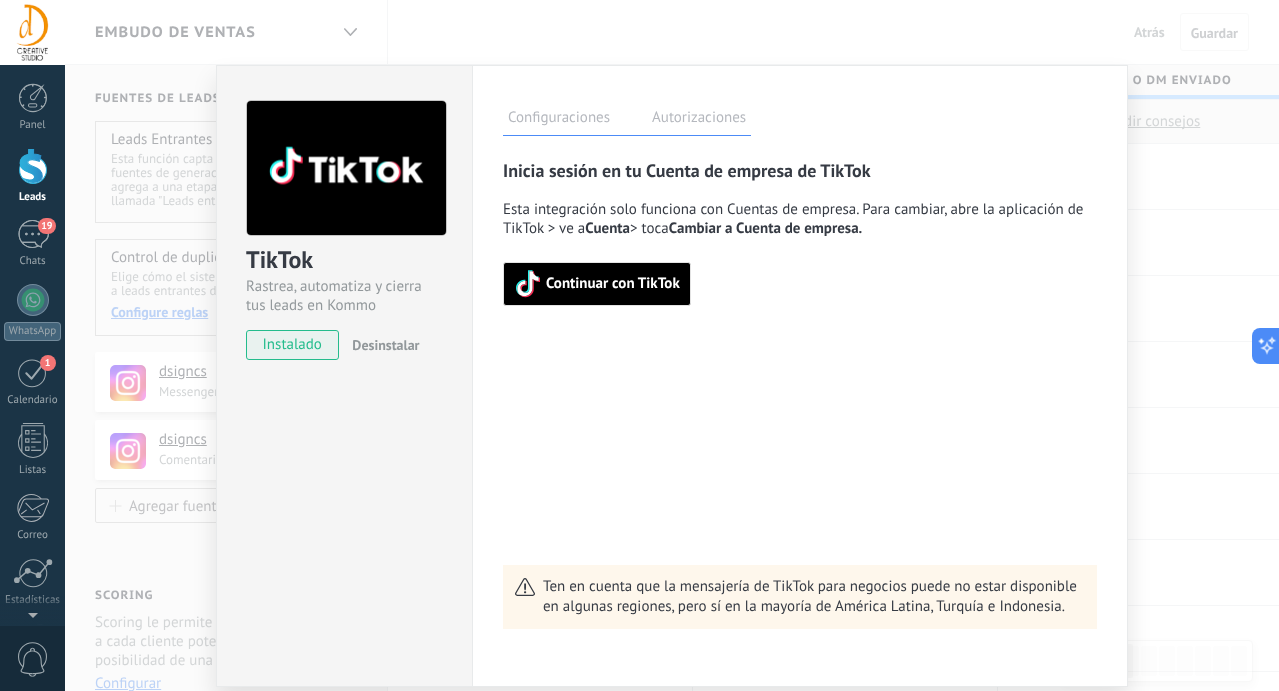 click on "Continuar con TikTok" at bounding box center (613, 284) 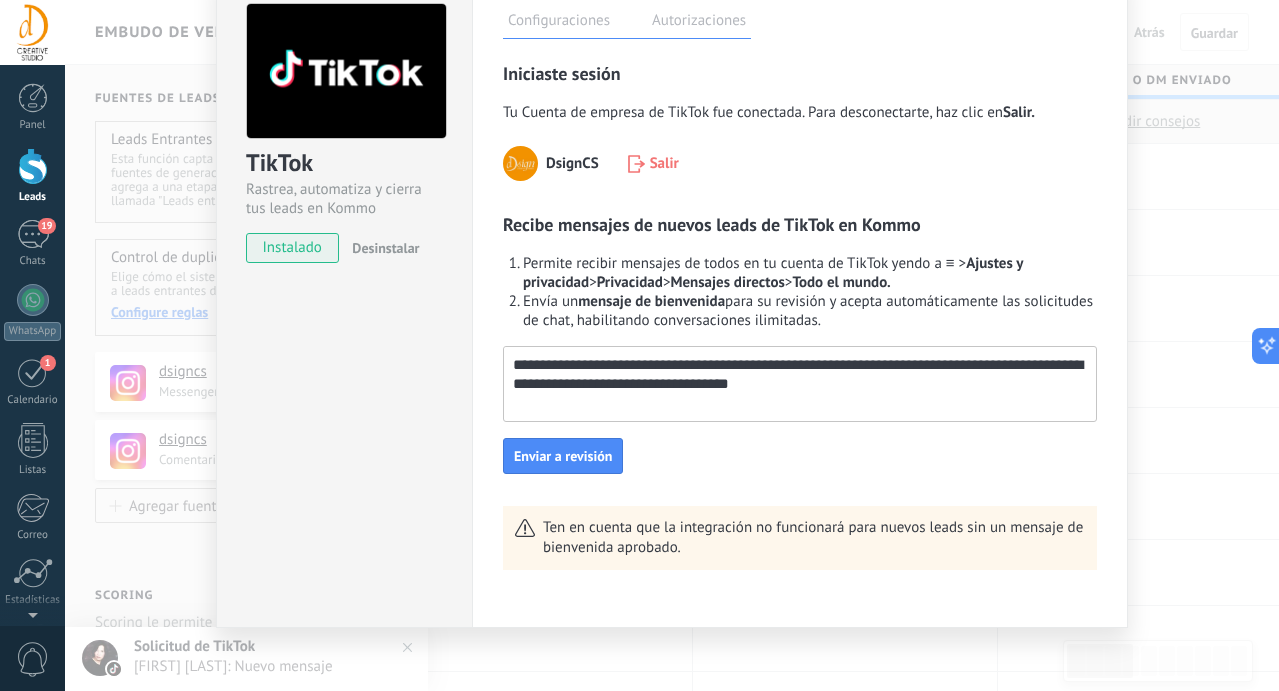 scroll, scrollTop: 98, scrollLeft: 0, axis: vertical 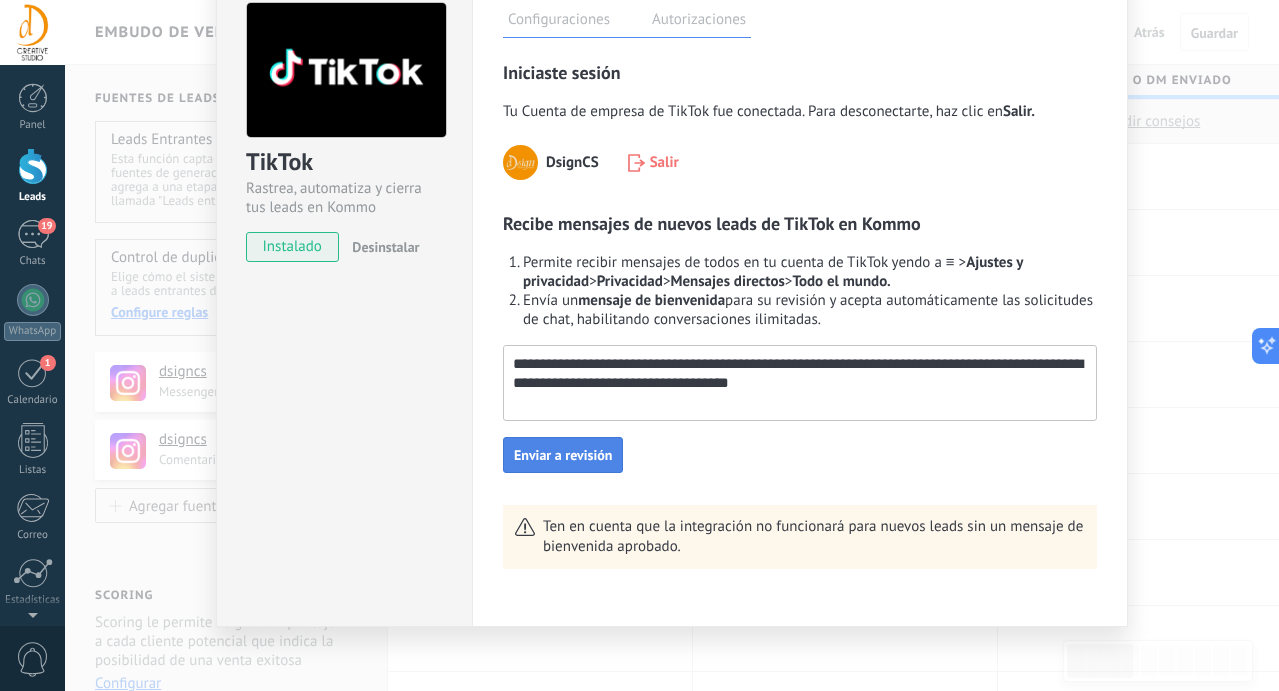 click on "Enviar a revisión" at bounding box center (563, 455) 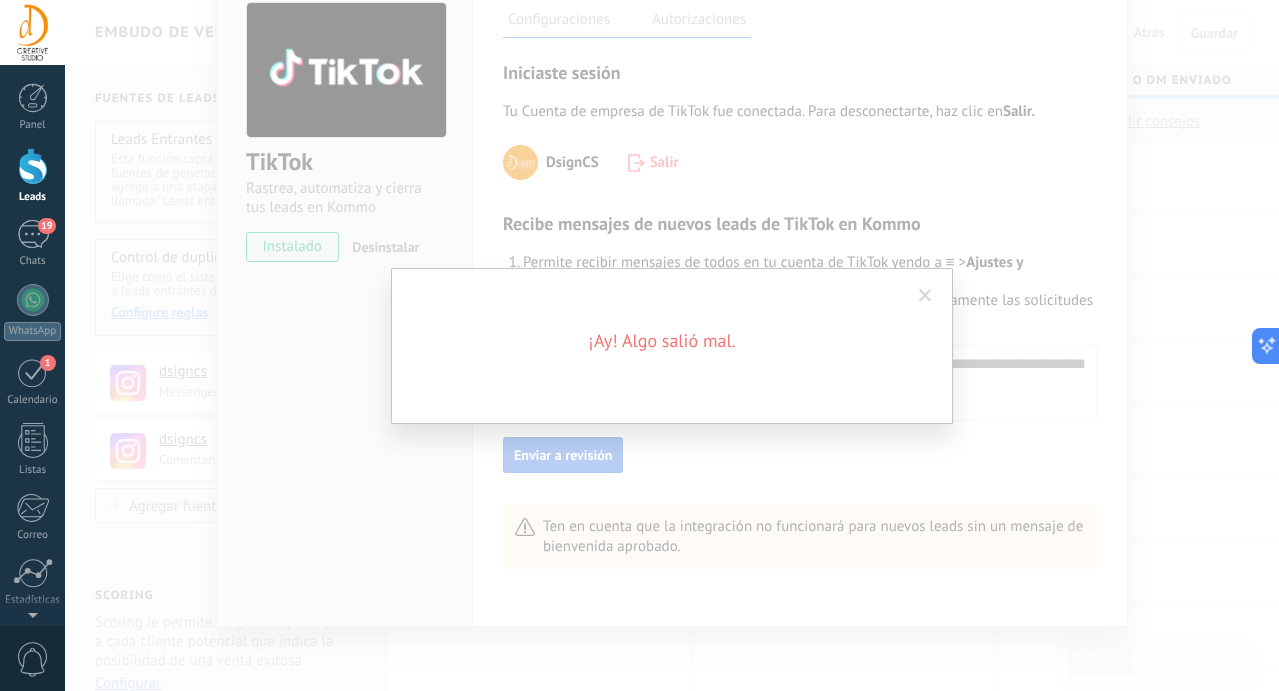 click at bounding box center (925, 296) 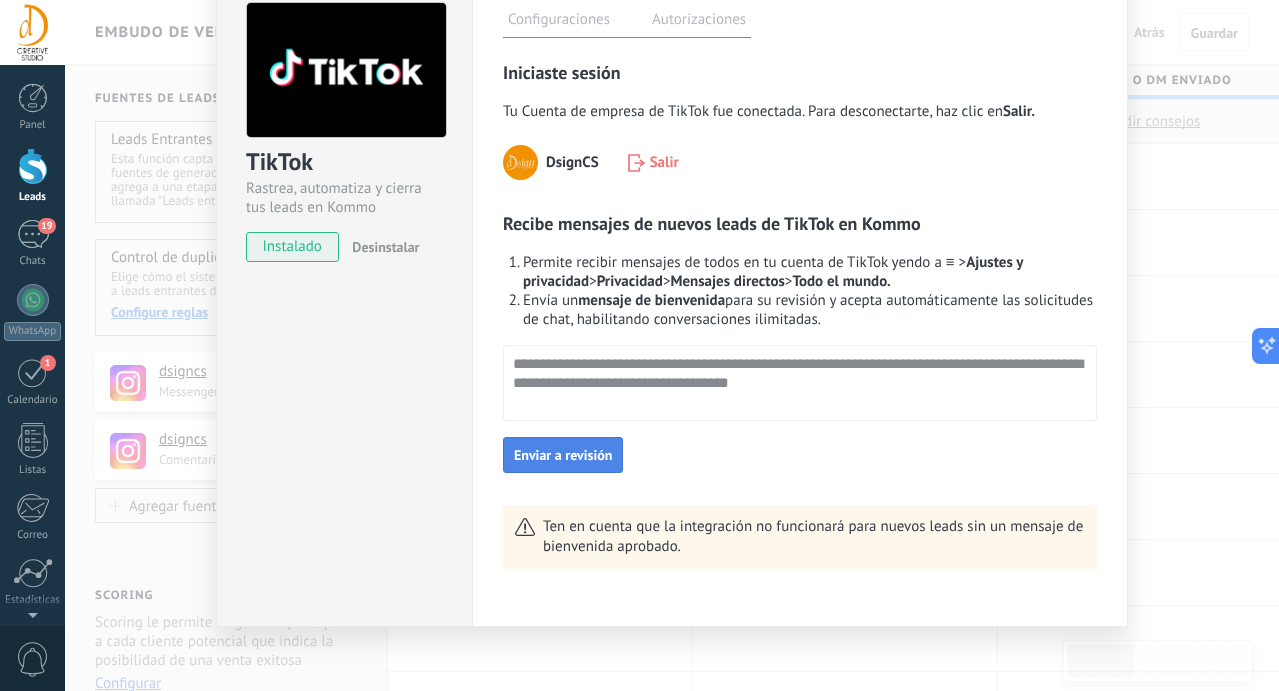 scroll, scrollTop: 0, scrollLeft: 0, axis: both 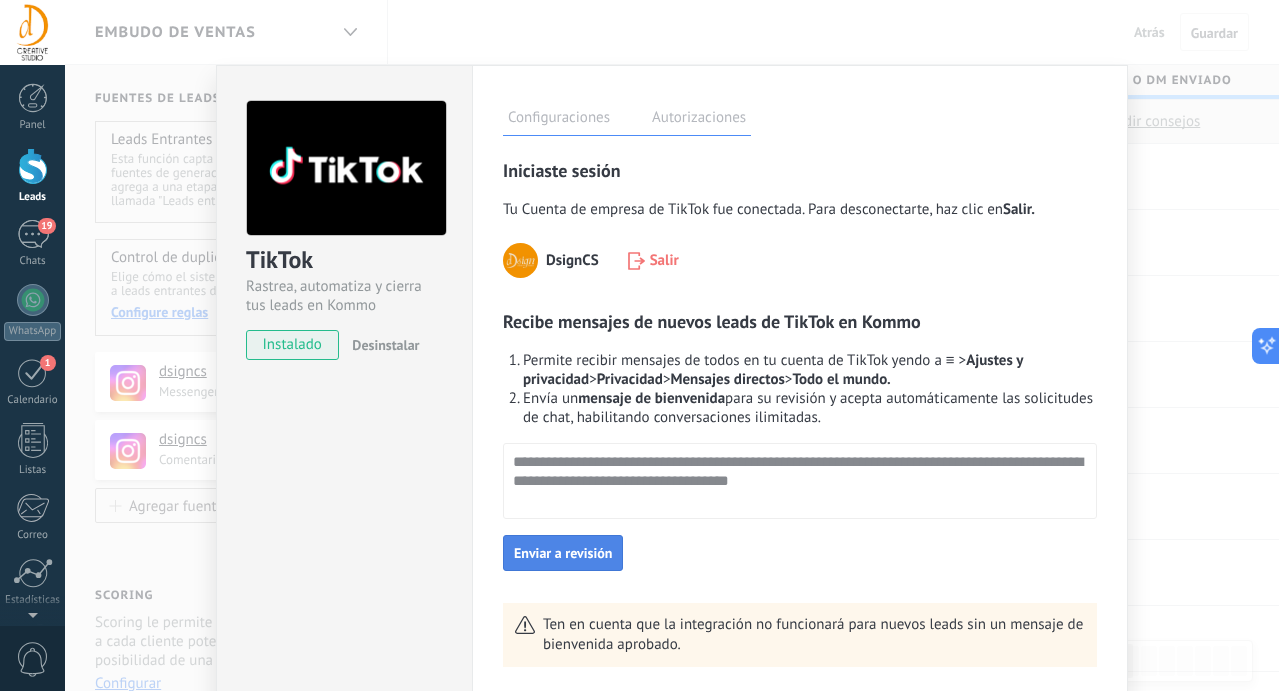 click on "Autorizaciones" at bounding box center (699, 120) 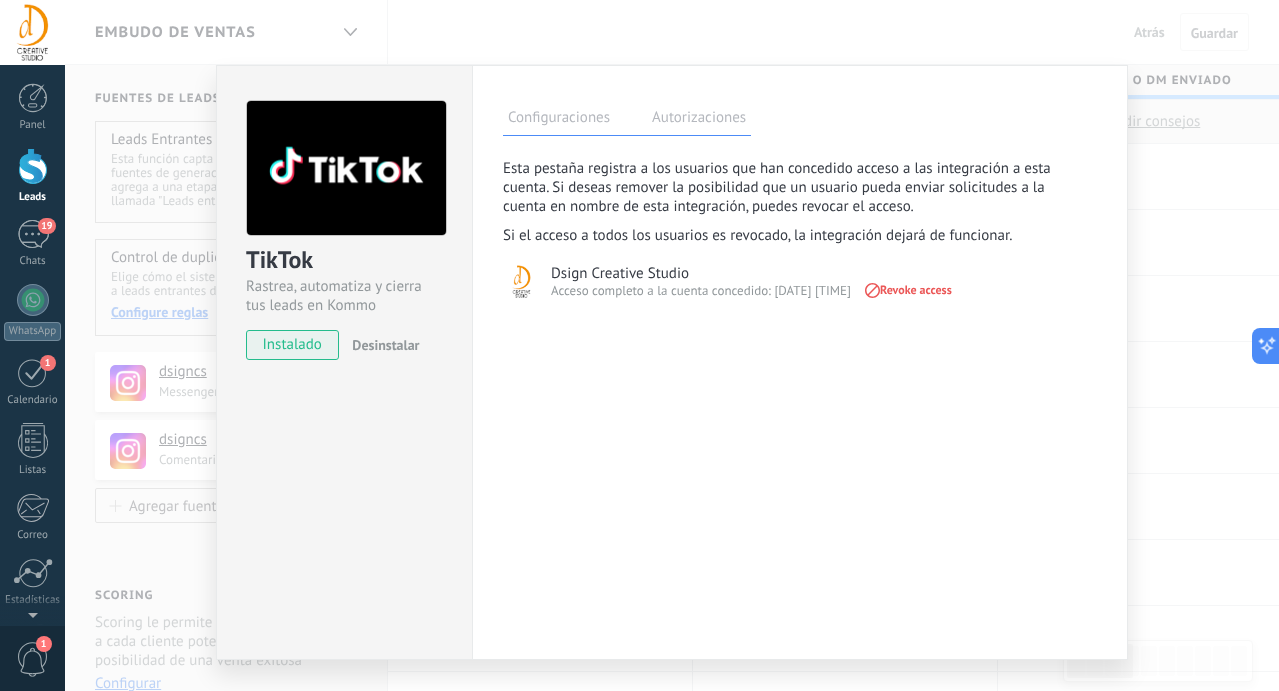 click on "Configuraciones" at bounding box center (559, 120) 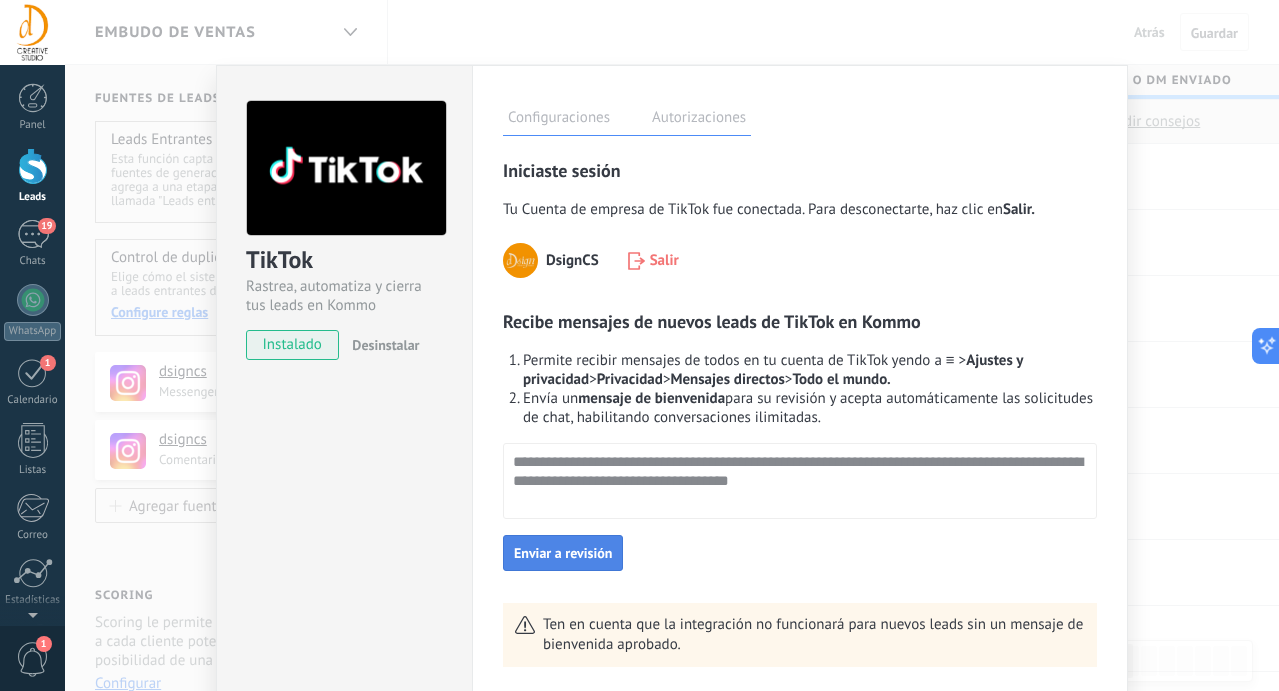 scroll, scrollTop: 109, scrollLeft: 0, axis: vertical 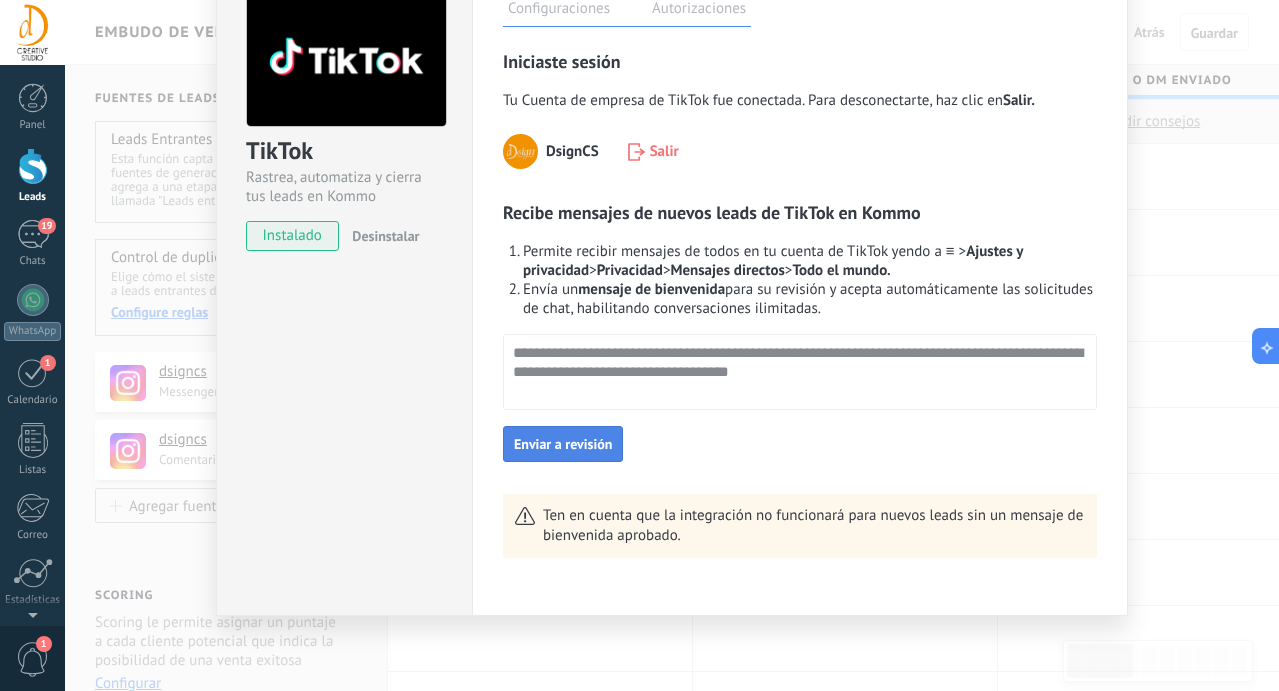 click on "Enviar a revisión" at bounding box center [563, 444] 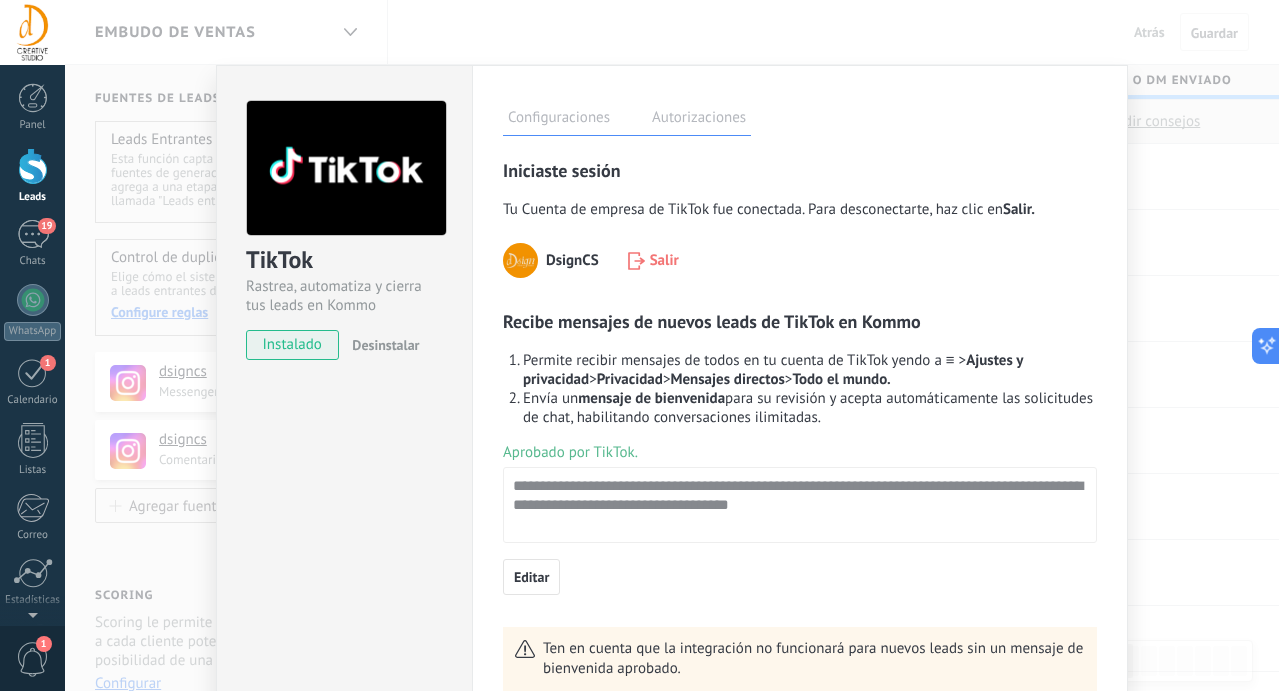 scroll, scrollTop: 133, scrollLeft: 0, axis: vertical 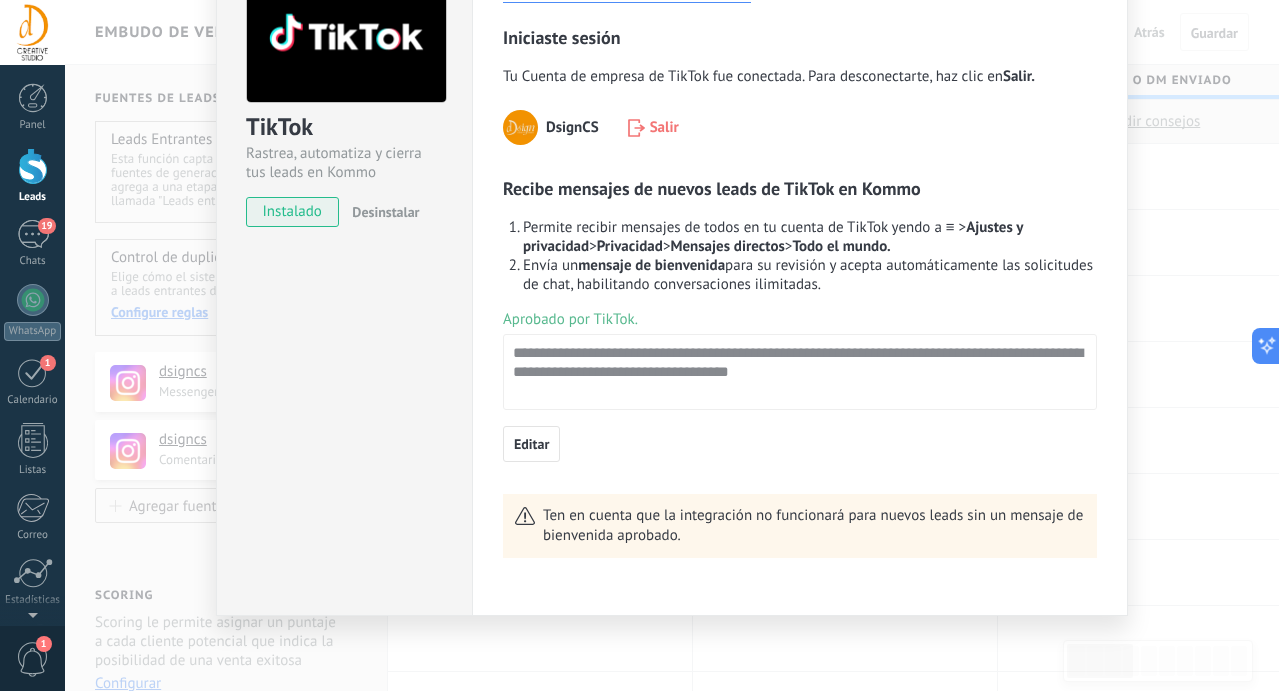 click on "TikTok Rastrea, automatiza y cierra tus leads en Kommo instalado Desinstalar Configuraciones Autorizaciones Esta pestaña registra a los usuarios que han concedido acceso a las integración a esta cuenta. Si deseas remover la posibilidad que un usuario pueda enviar solicitudes a la cuenta en nombre de esta integración, puedes revocar el acceso. Si el acceso a todos los usuarios es revocado, la integración dejará de funcionar. Esta aplicacion está instalada, pero nadie le ha dado acceso aun. Rastrea, automatiza y cierra tus leads en Kommo más Guardar Iniciaste sesión Tu Cuenta de empresa de TikTok fue conectada. Para desconectarte, haz clic en  Salir. DsignCS Salir Recibe mensajes de nuevos leads de TikTok en Kommo Permite recibir mensajes de todos en tu cuenta de TikTok yendo a ≡ >  Ajustes y privacidad  >  Privacidad  >  Mensajes directos  >  Todo el mundo. Envía un  mensaje de bienvenida  para su revisión y acepta automáticamente las solicitudes de chat, habilitando conversaciones ilimitadas." at bounding box center [672, 345] 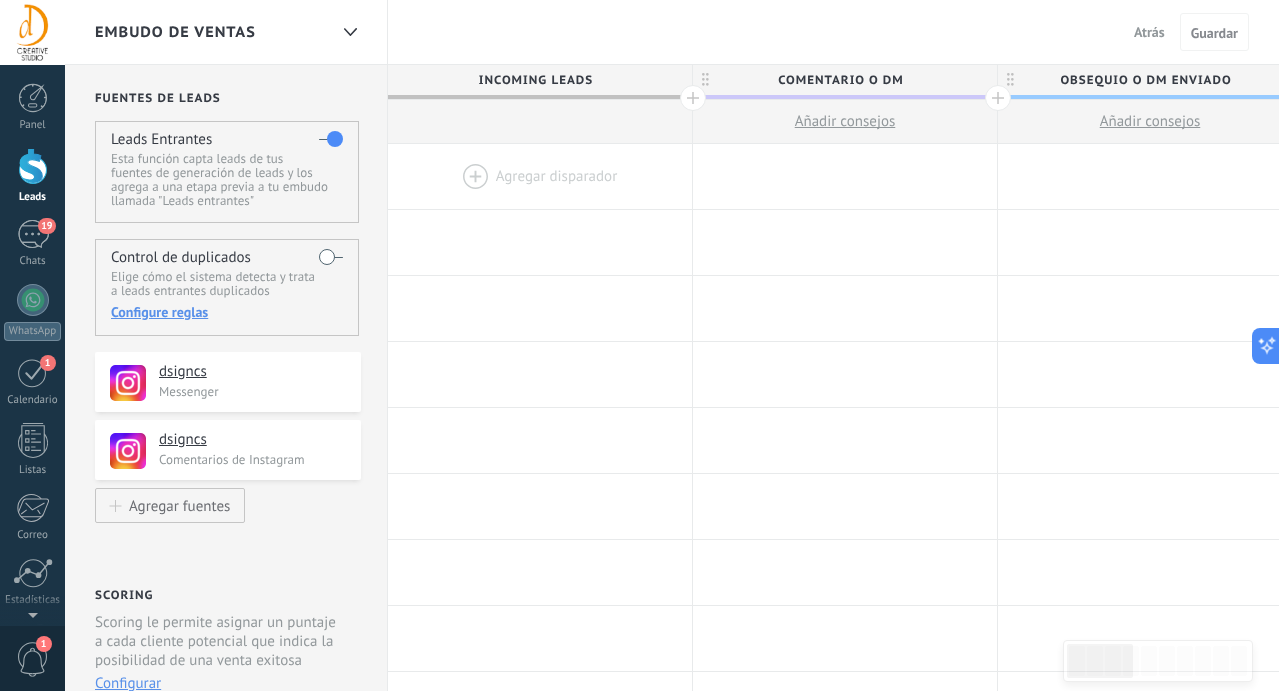 scroll, scrollTop: 0, scrollLeft: 0, axis: both 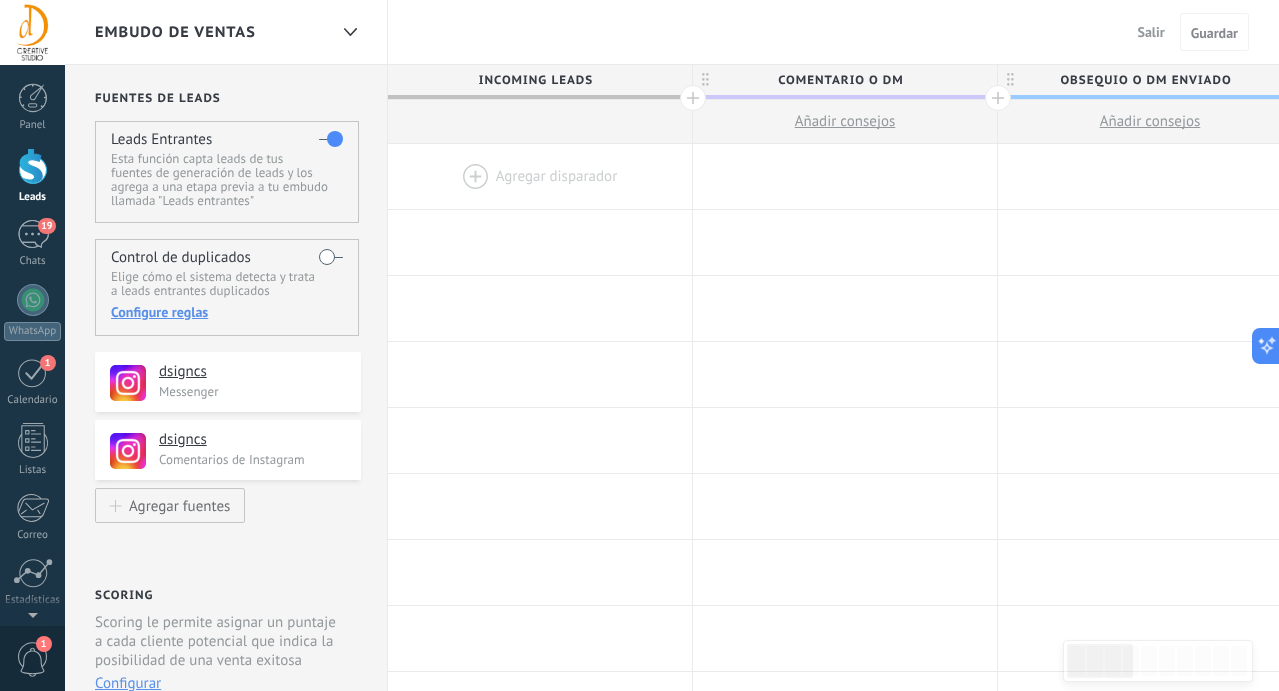 click at bounding box center (33, 166) 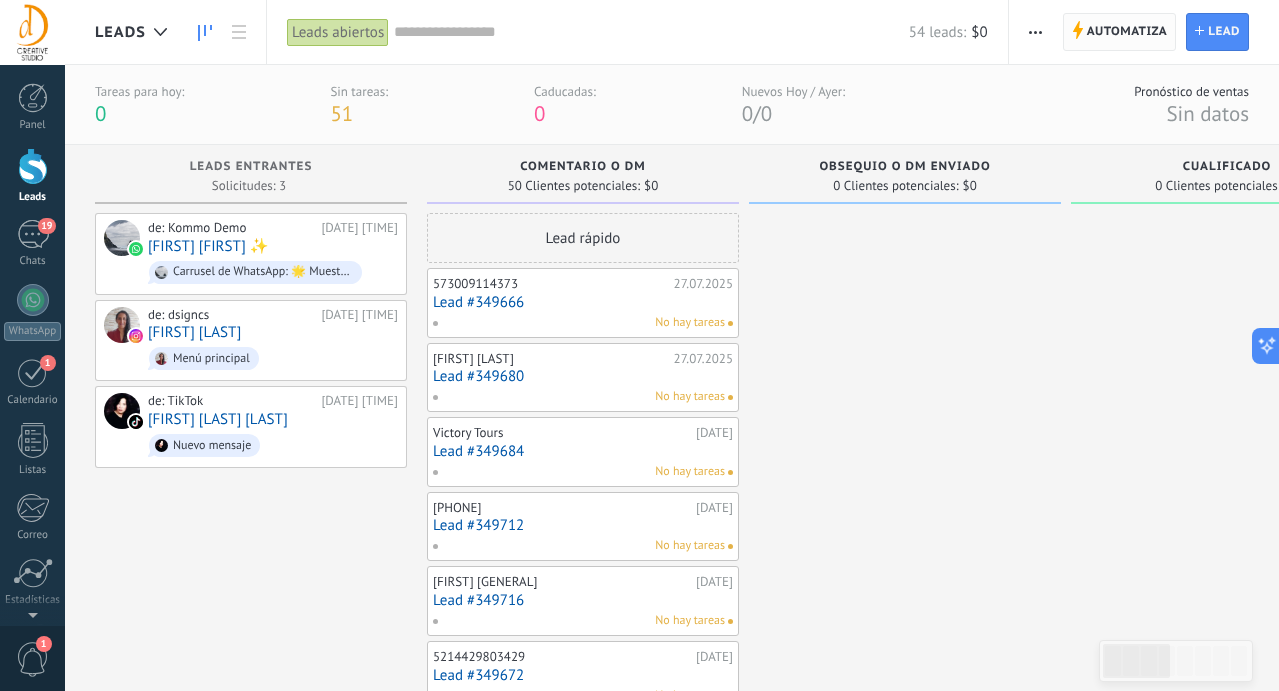 click on "Automatiza" at bounding box center (1127, 32) 